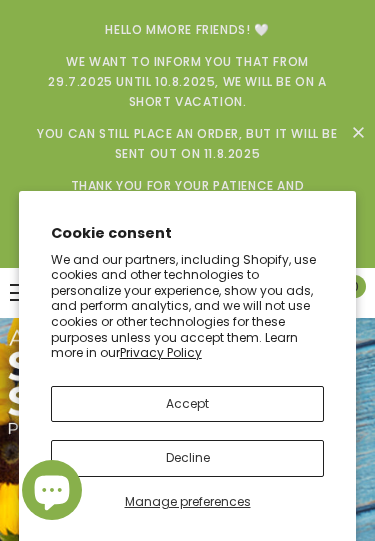 scroll, scrollTop: 0, scrollLeft: 0, axis: both 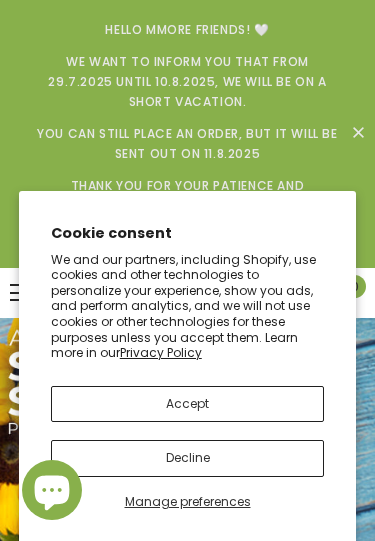 click on "Decline" at bounding box center [188, 458] 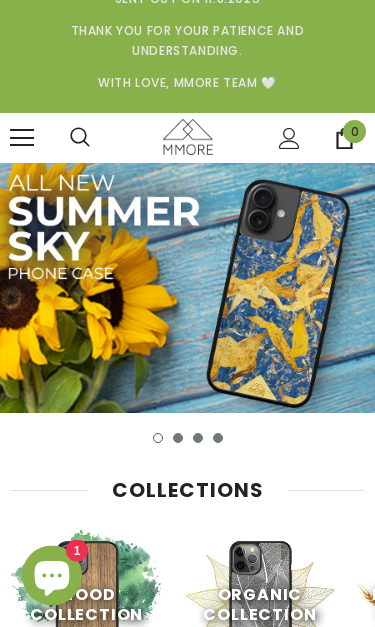 scroll, scrollTop: 186, scrollLeft: 0, axis: vertical 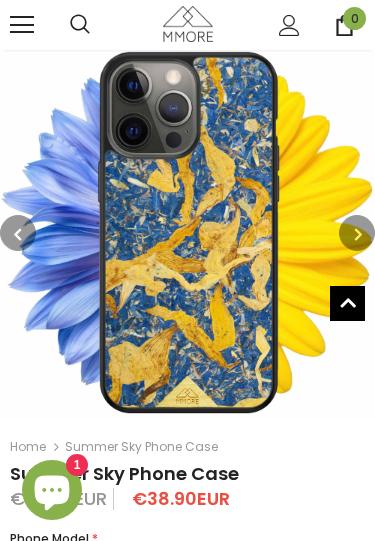 click at bounding box center [357, 233] 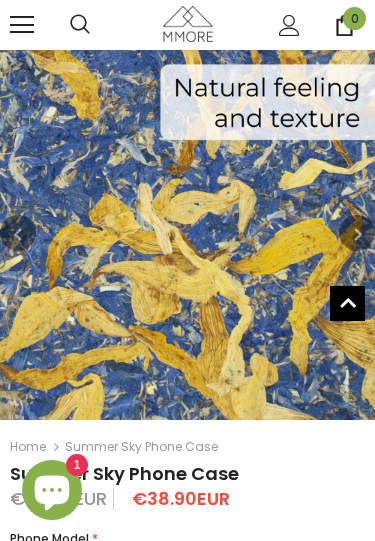 click at bounding box center (357, 233) 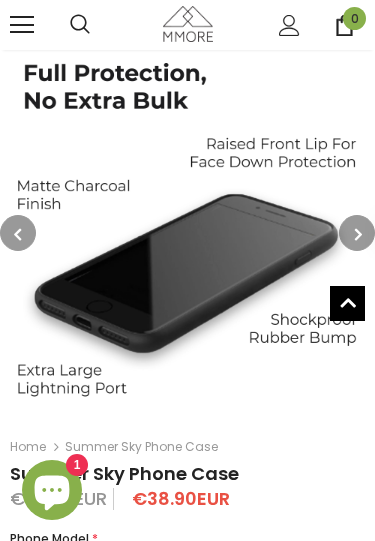 click at bounding box center (358, 234) 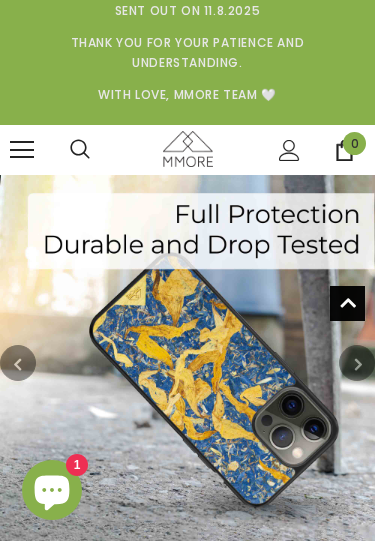 scroll, scrollTop: 0, scrollLeft: 0, axis: both 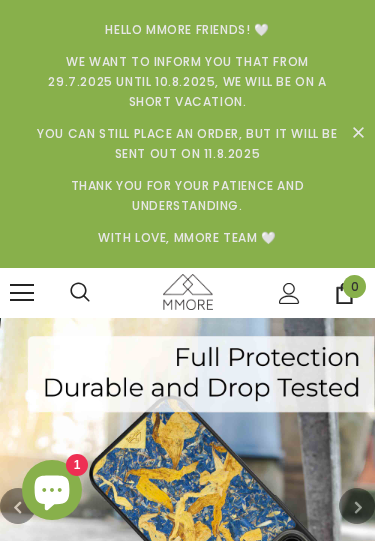 click at bounding box center (22, 293) 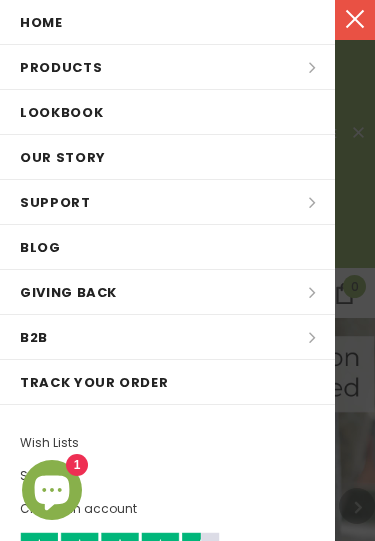 click on "Products
Products
All Products
All Collections
BUNDLES
Organic Collection
Wood Collection
Biodegradable Collection" at bounding box center [167, 67] 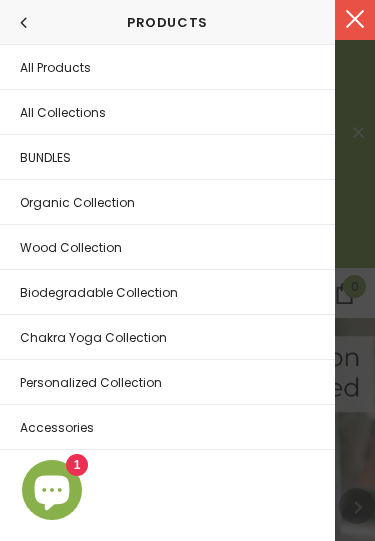 scroll, scrollTop: 0, scrollLeft: 0, axis: both 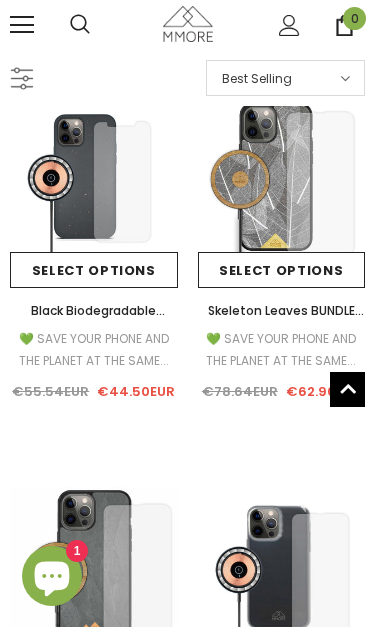 click on "Select options" 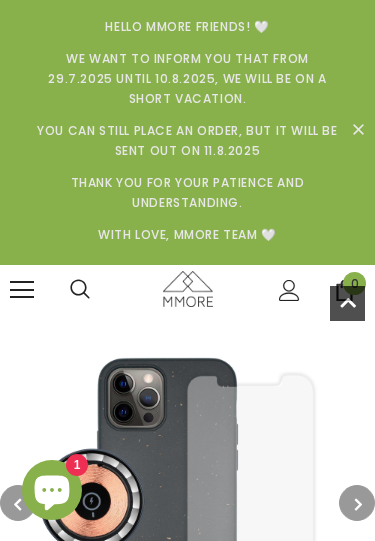 scroll, scrollTop: 0, scrollLeft: 0, axis: both 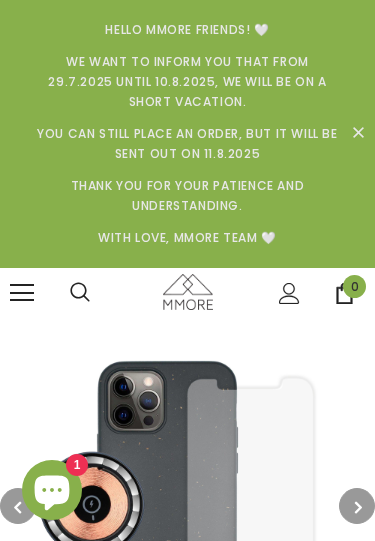click at bounding box center (22, 293) 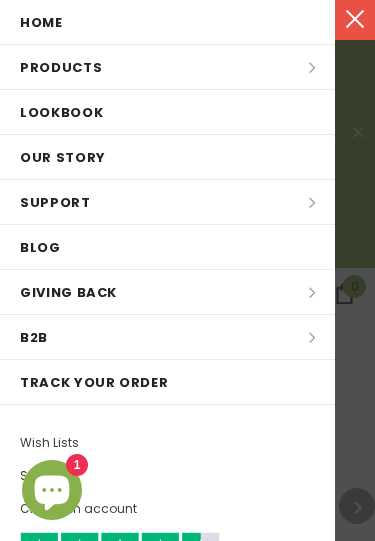 click on "Products
Products
All Products
All Collections
BUNDLES
Organic Collection
Wood Collection
Biodegradable Collection" at bounding box center (167, 67) 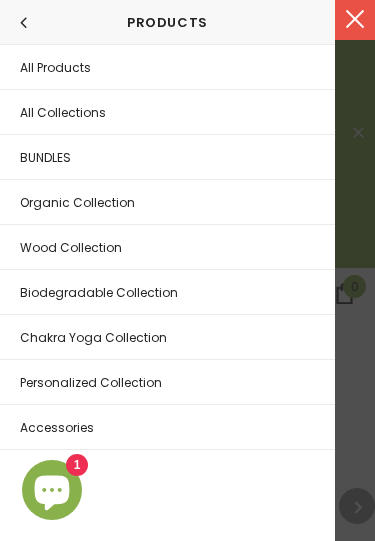 click on "Organic Collection" at bounding box center [77, 202] 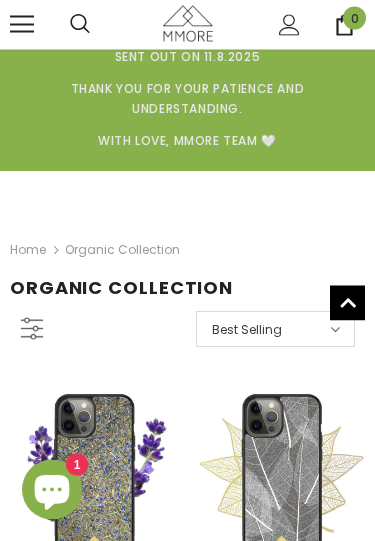 scroll, scrollTop: 0, scrollLeft: 0, axis: both 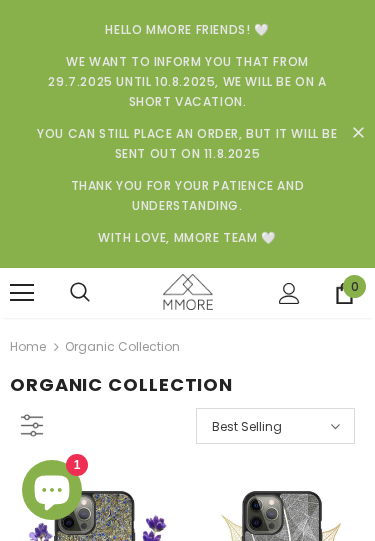 click at bounding box center [22, 293] 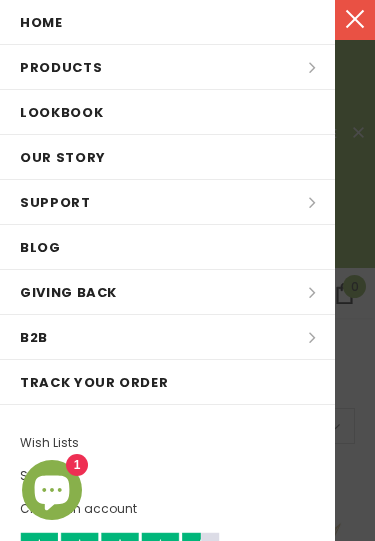 click on "Products
Products
All Products
All Collections
BUNDLES
Organic Collection
Wood Collection
Biodegradable Collection" at bounding box center [167, 67] 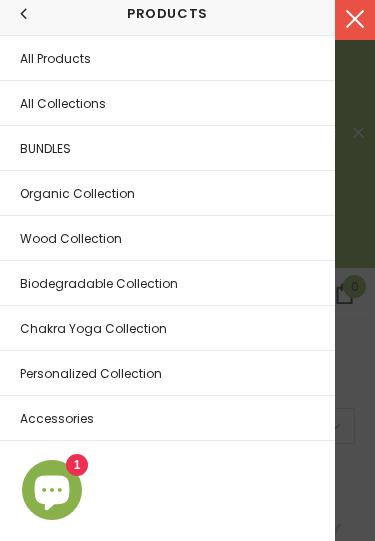 scroll, scrollTop: 9, scrollLeft: 0, axis: vertical 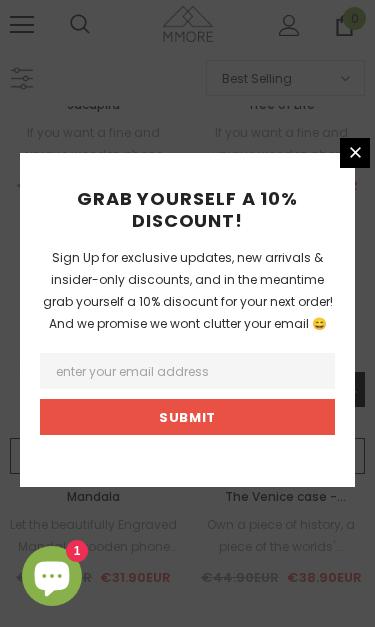 click at bounding box center [355, 153] 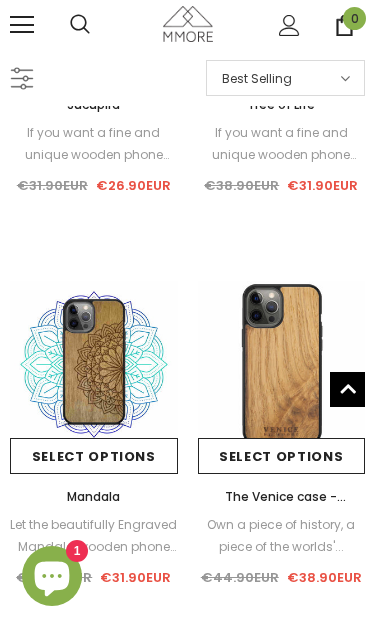 click at bounding box center (282, 365) 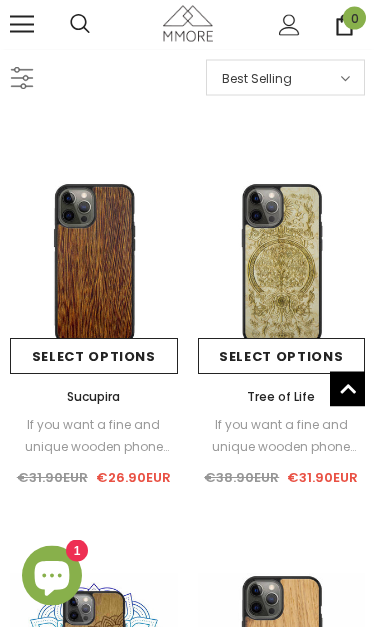 scroll, scrollTop: 1121, scrollLeft: 0, axis: vertical 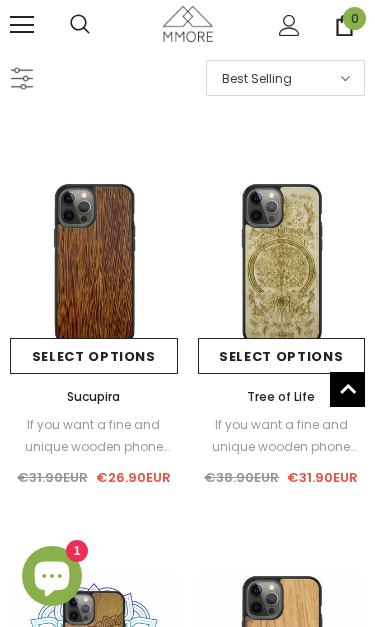 click at bounding box center (94, 265) 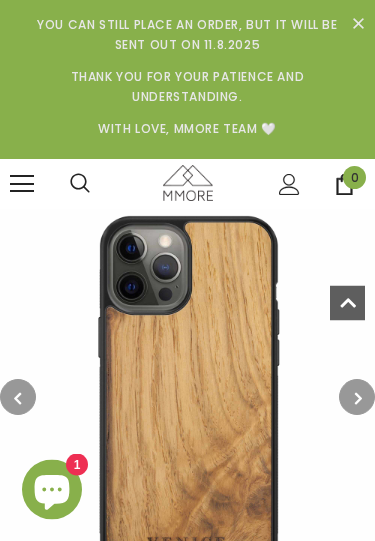 scroll, scrollTop: 0, scrollLeft: 0, axis: both 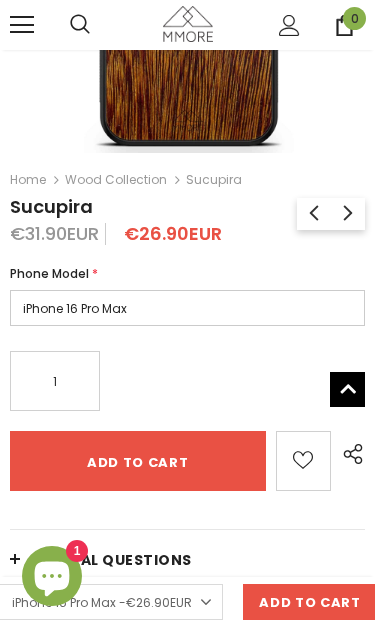 click on "iPhone 16 Pro Max iPhone 16 Pro iPhone 16 Plus iPhone 16 iPhone 16e iPhone 15 Pro Max iPhone 15 Pro iPhone 15 Plus iPhone 15 iPhone 14 Pro Max iPhone 14 Pro iPhone 14 Plus iPhone 14 iPhone 13 Pro Max iPhone 13 Pro iPhone 13 Mini iPhone 13 iPhone 12 Pro Max iPhone 12 Pro iPhone 12 Mini iPhone 12 iPhone 11 PRO MAX iPhone 11 PRO iPhone 11 iPhone XS MAX iPhone XR iPhone X/XS iPhone 6/6S/7/8 PLUS iPhone 6/6S/7/8/SE2/SE3 iPhone 5/5S Samsung Galaxy S25 Ultra Samsung Galaxy S25 Plus Samsung Galaxy S25 Samsung Galaxy S24 Ultra Samsung Galaxy S24 Plus Samsung Galaxy S24 FE Samsung Galaxy S24 Samsung Galaxy S23 Ultra Samsung Galaxy S23 Plus Samsung Galaxy S23 FE Samsung Galaxy S23 Samsung Galaxy S22 Ultra Samsung Galaxy S22 Plus Samsung Galaxy S22 Samsung Galaxy S21 Ultra Samsung Galaxy S21 Plus Samsung Galaxy S21 FE Samsung Galaxy S21 Samsung Galaxy S20 ULTRA Samsung Galaxy S20 PLUS Samsung Galaxy S20 FE Samsung Galaxy S20 Samsung Galaxy S10E Samsung Galaxy S10 PLUS Samsung Galaxy S10 Samsung Galaxy S9 Google Pixel 9A" at bounding box center [187, 308] 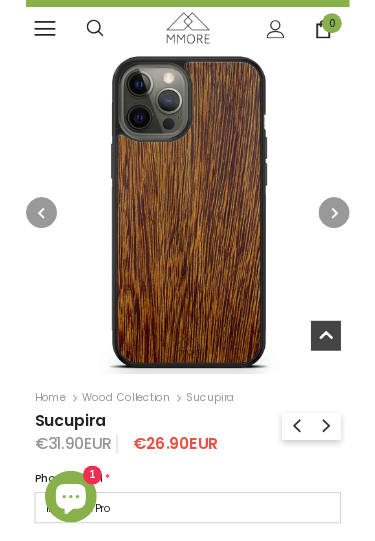 scroll, scrollTop: 258, scrollLeft: 0, axis: vertical 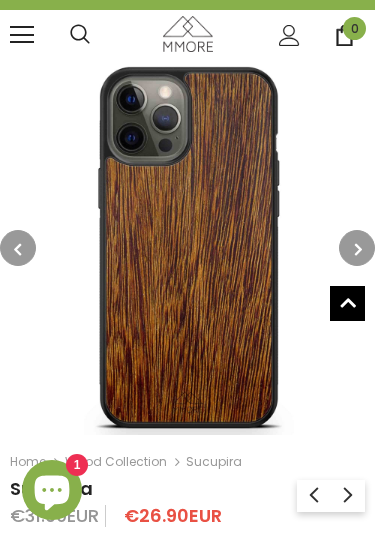 click at bounding box center (357, 248) 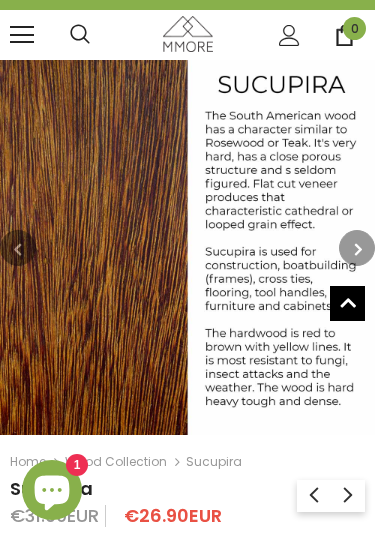click at bounding box center [358, 249] 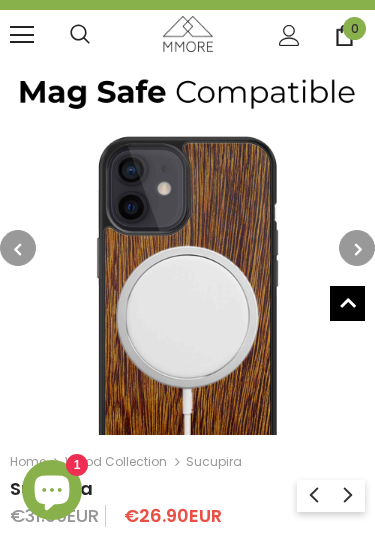 click at bounding box center (358, 249) 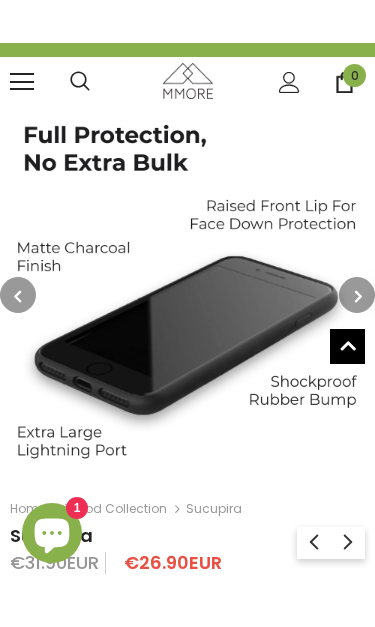 scroll, scrollTop: 260, scrollLeft: 0, axis: vertical 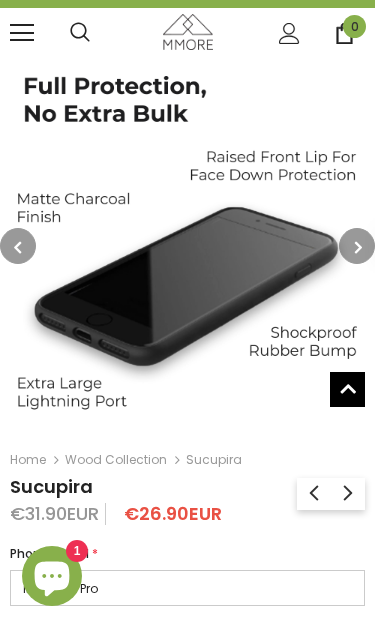 click at bounding box center (187, 245) 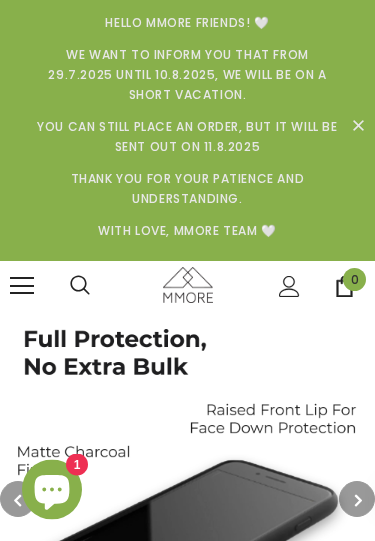 scroll, scrollTop: 0, scrollLeft: 0, axis: both 